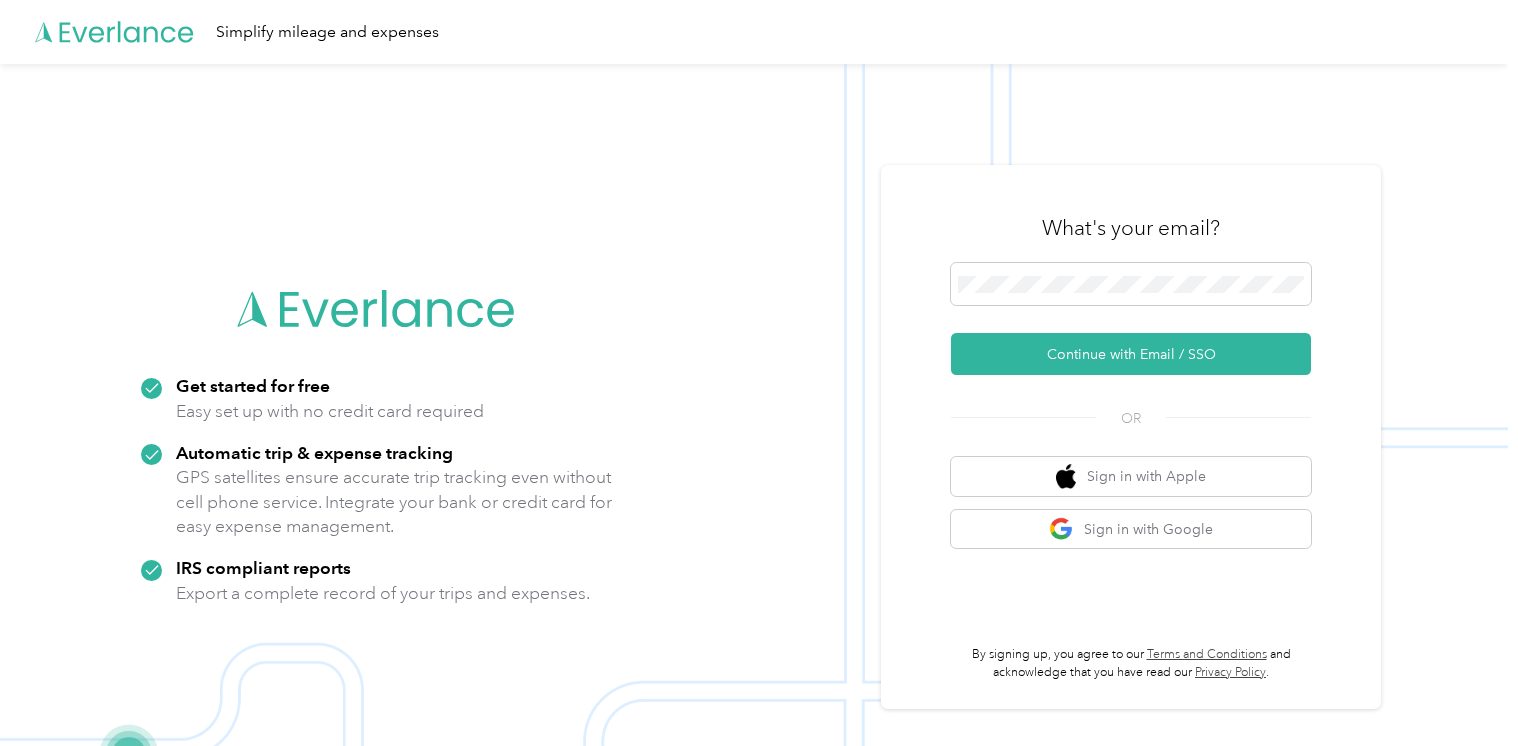 scroll, scrollTop: 0, scrollLeft: 0, axis: both 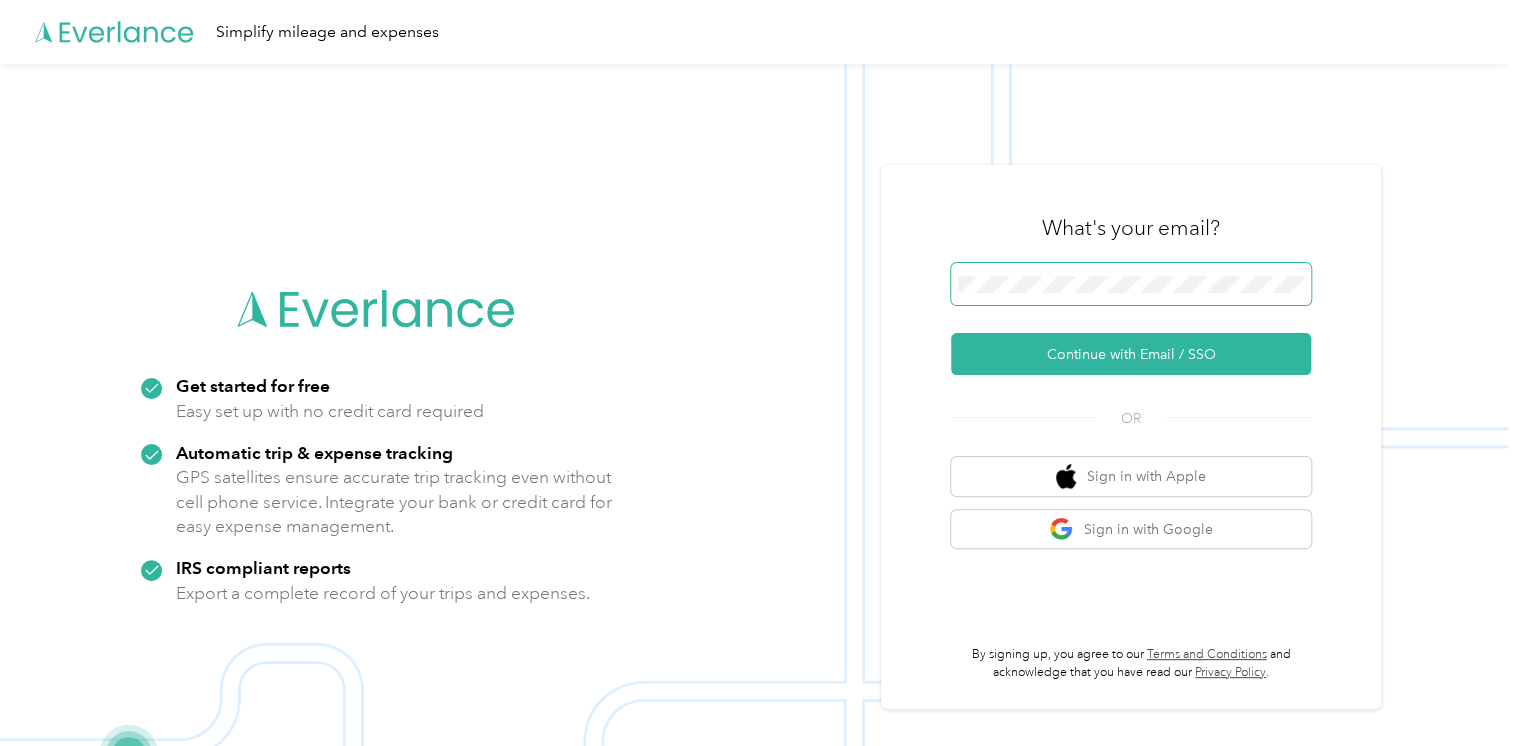 click at bounding box center [1131, 284] 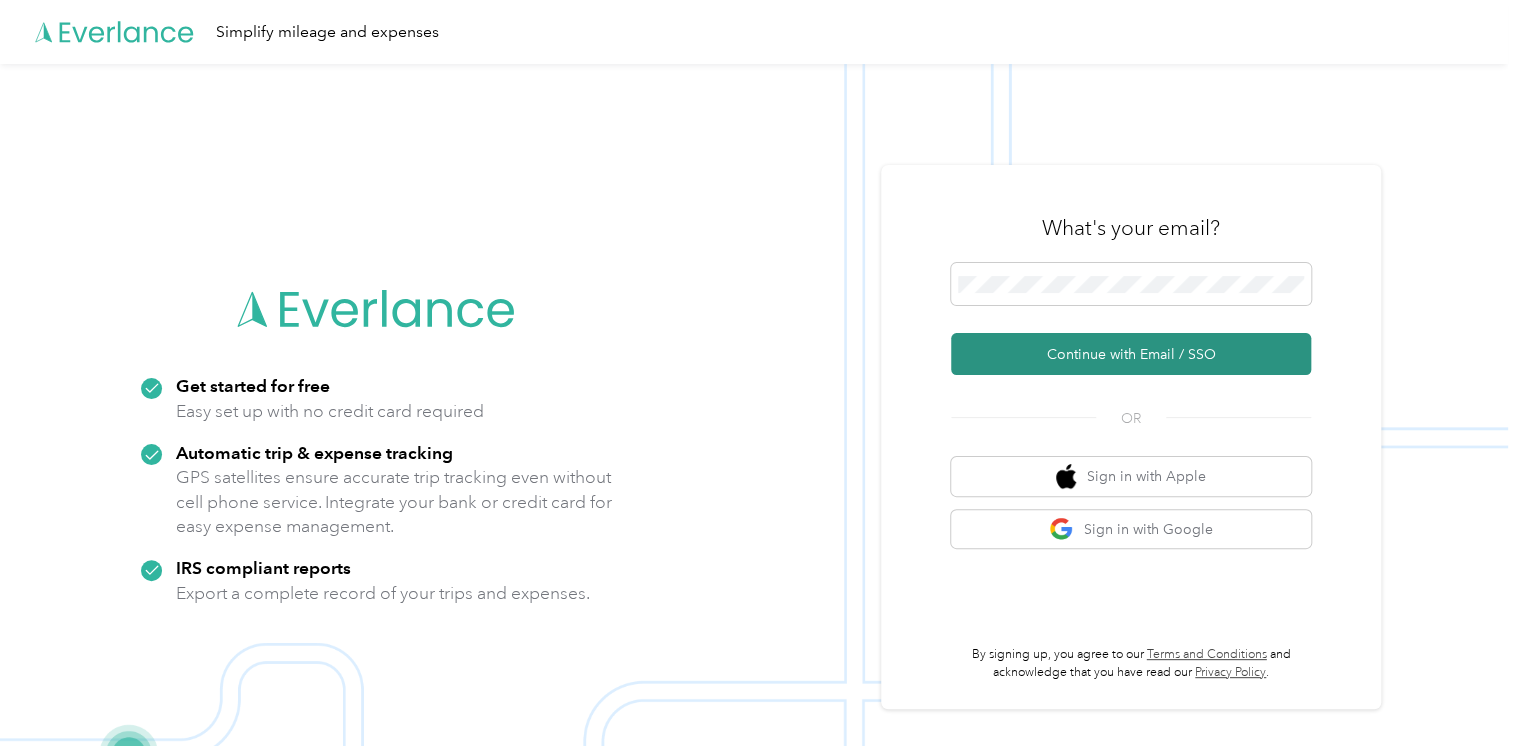 click on "Continue with Email / SSO" at bounding box center [1131, 354] 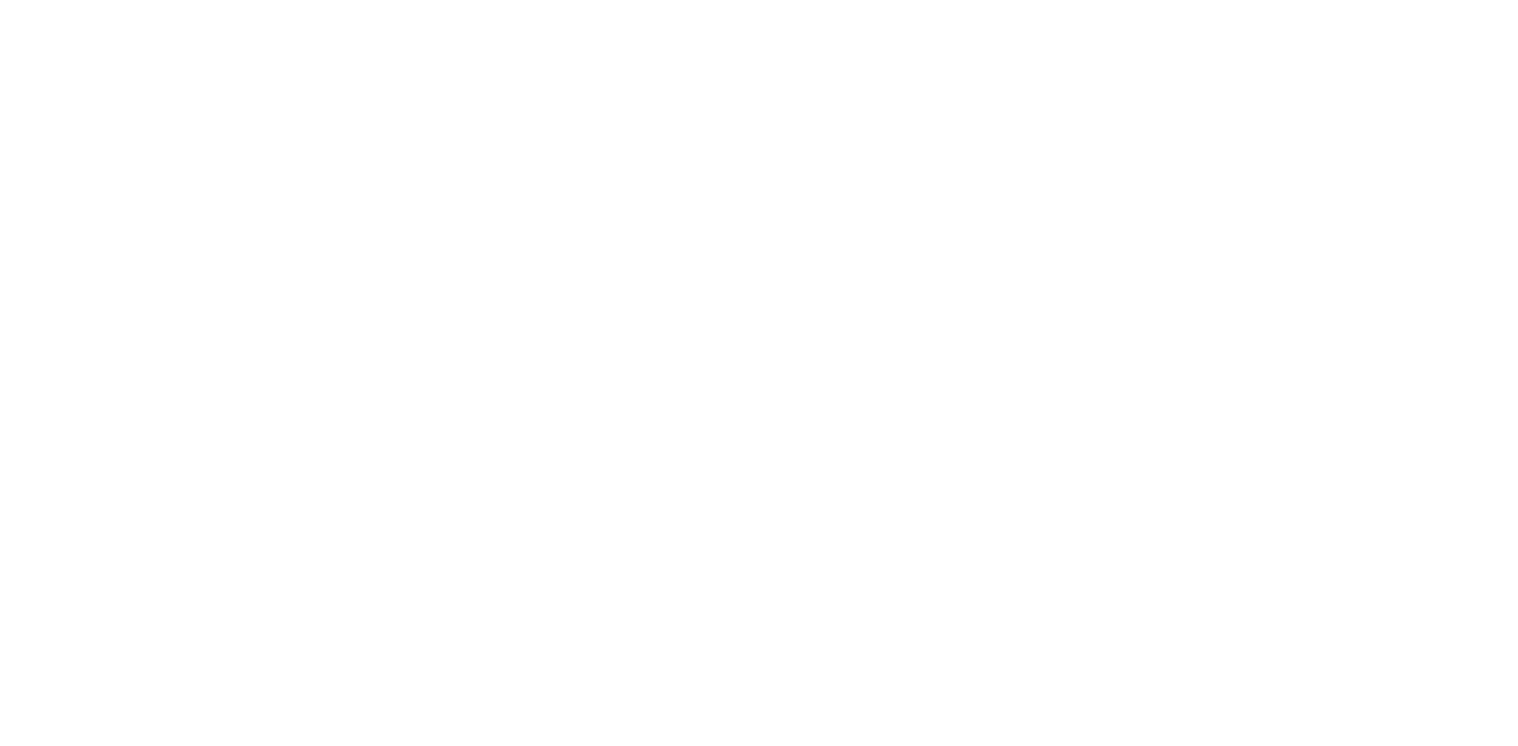 scroll, scrollTop: 0, scrollLeft: 0, axis: both 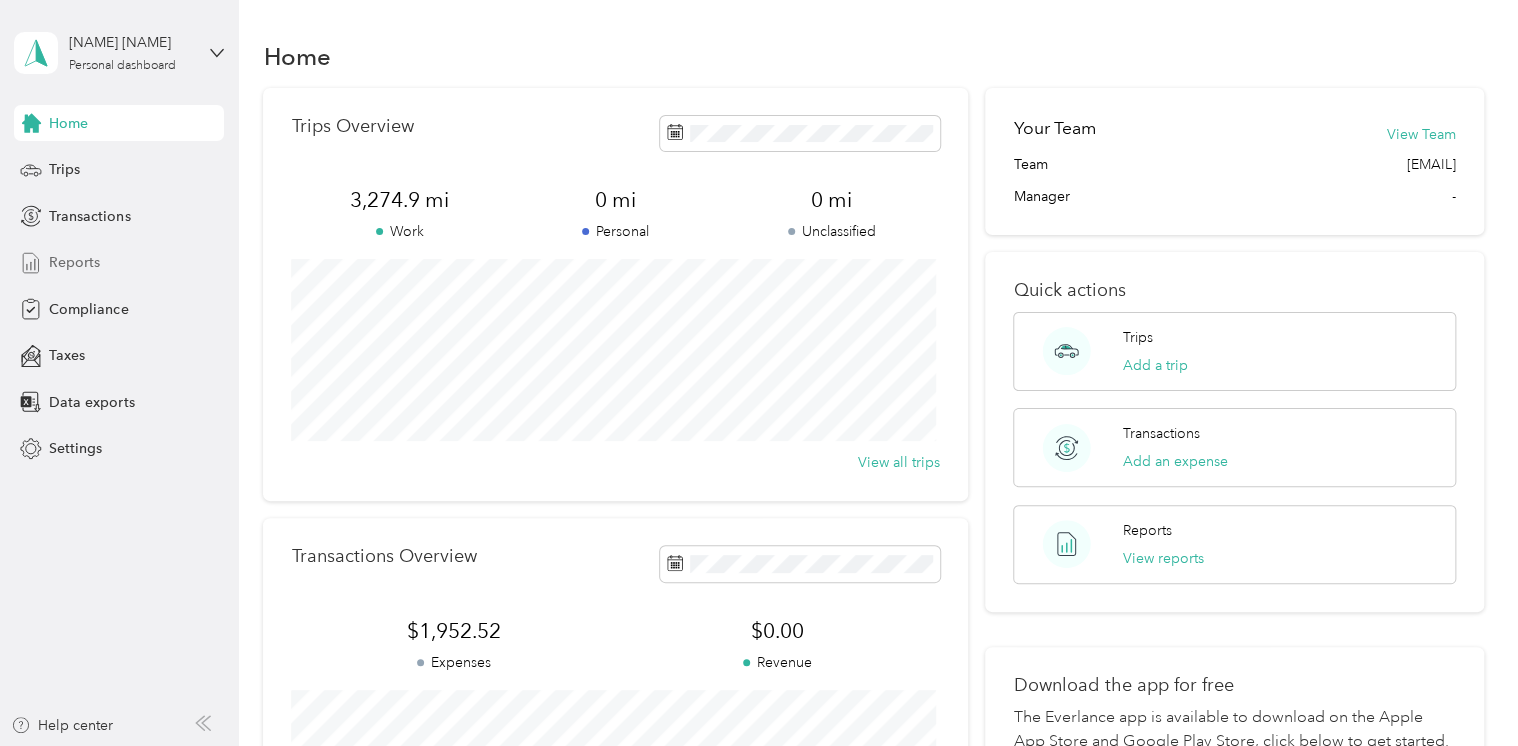 click on "Reports" at bounding box center (74, 262) 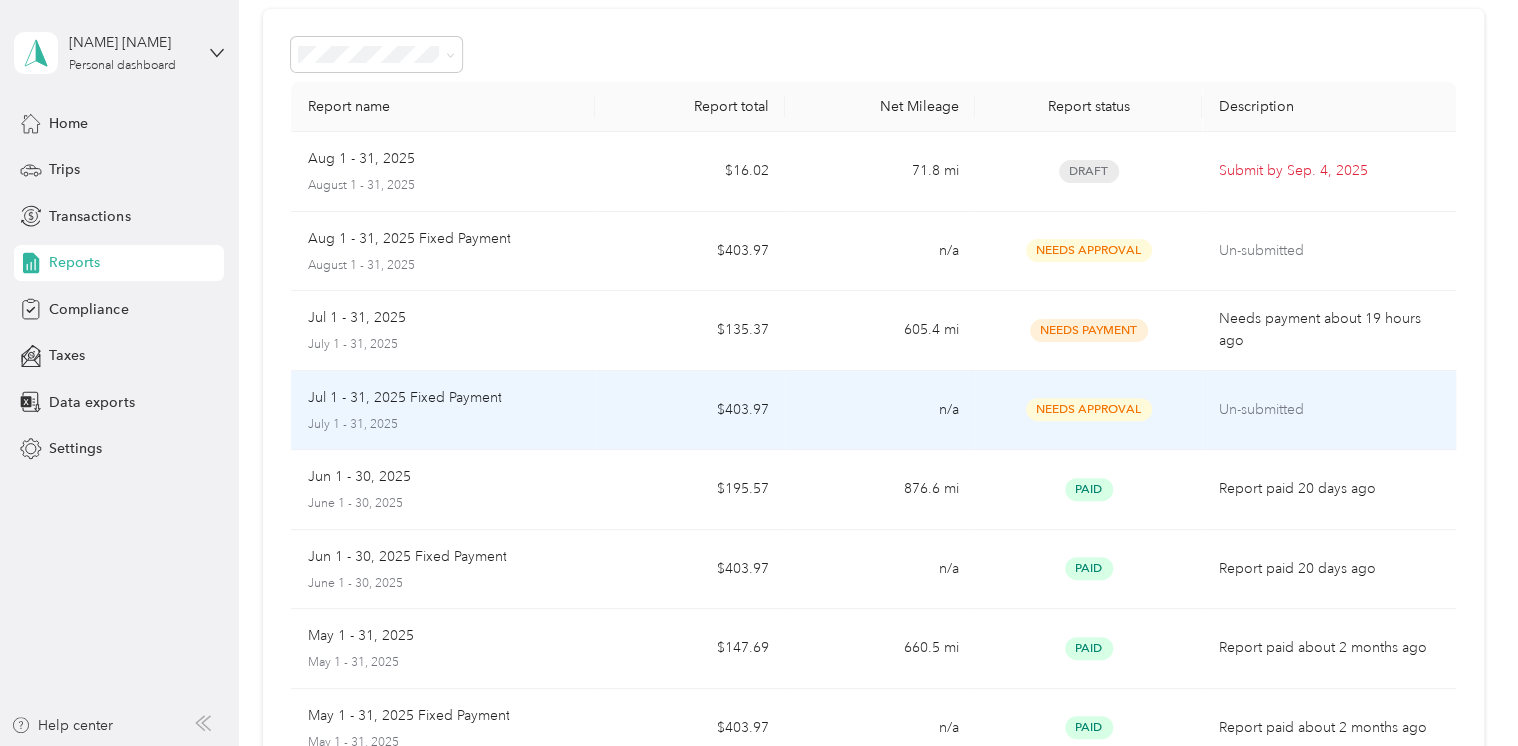 scroll, scrollTop: 200, scrollLeft: 0, axis: vertical 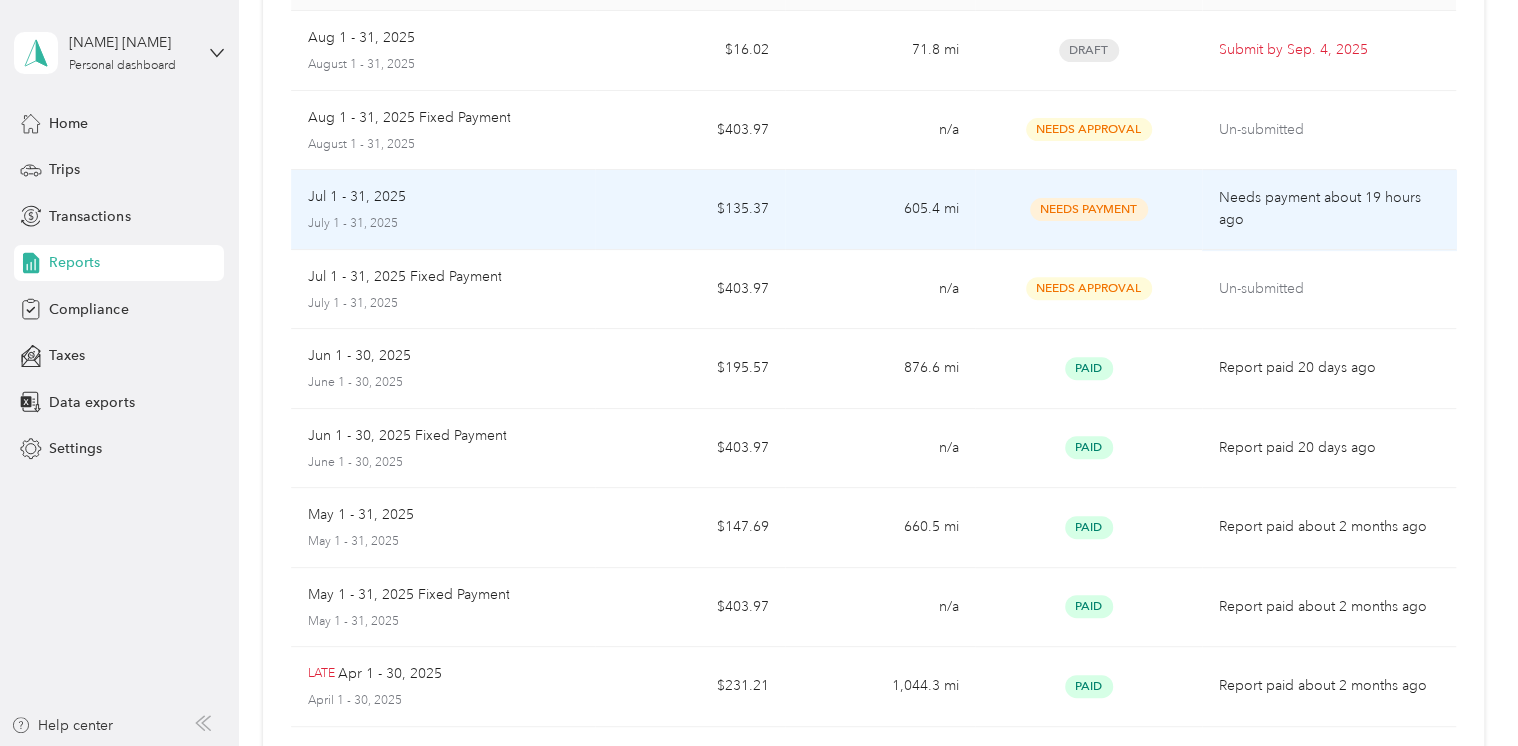 click on "Needs Payment" at bounding box center [1089, 210] 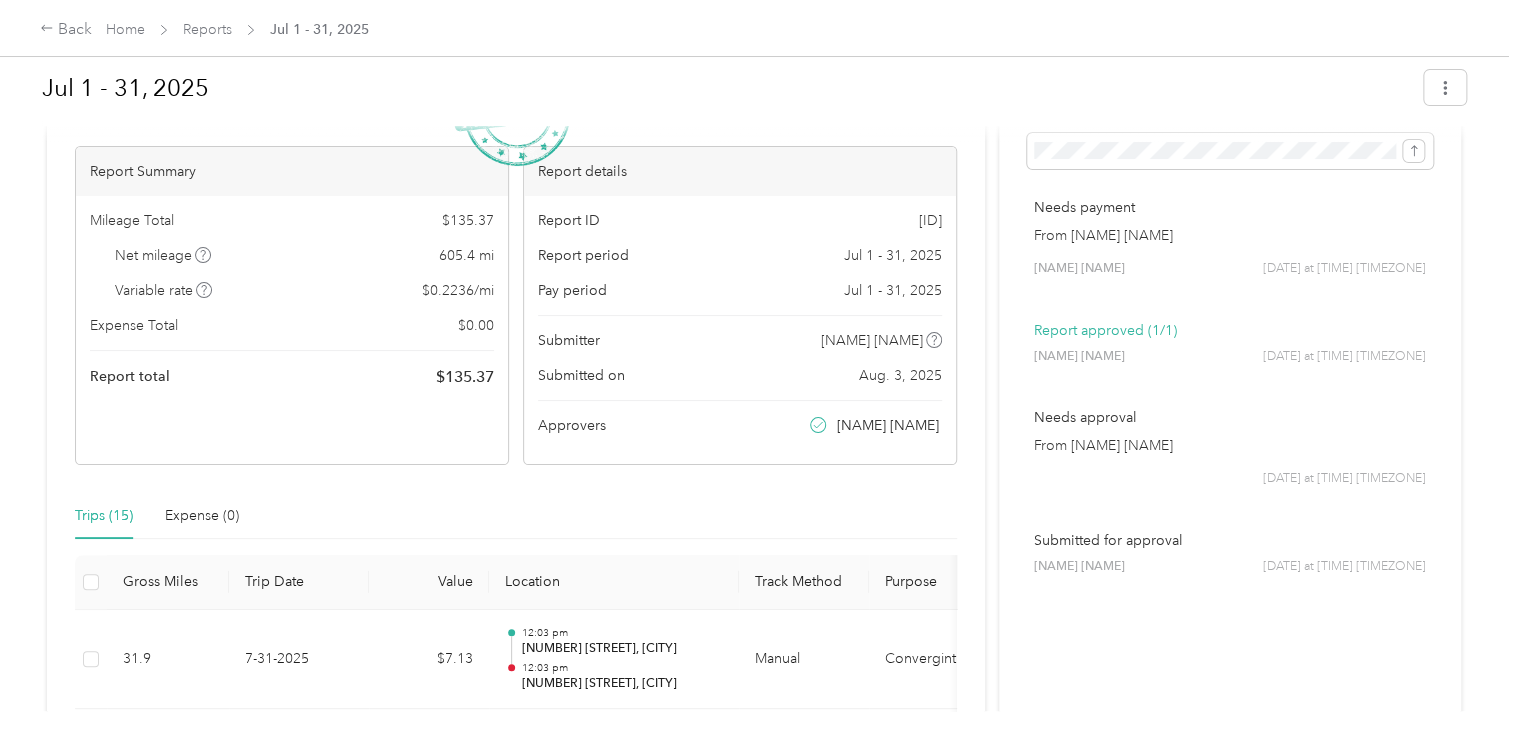 scroll, scrollTop: 0, scrollLeft: 0, axis: both 